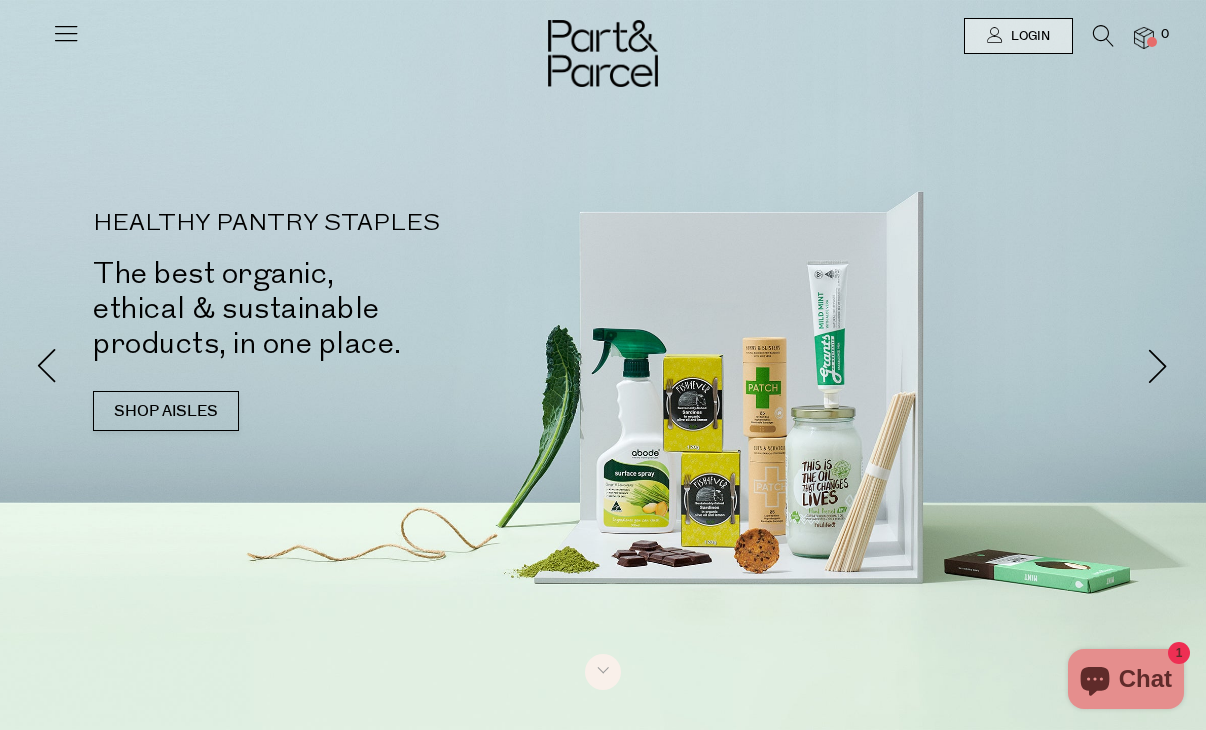 scroll, scrollTop: 0, scrollLeft: 0, axis: both 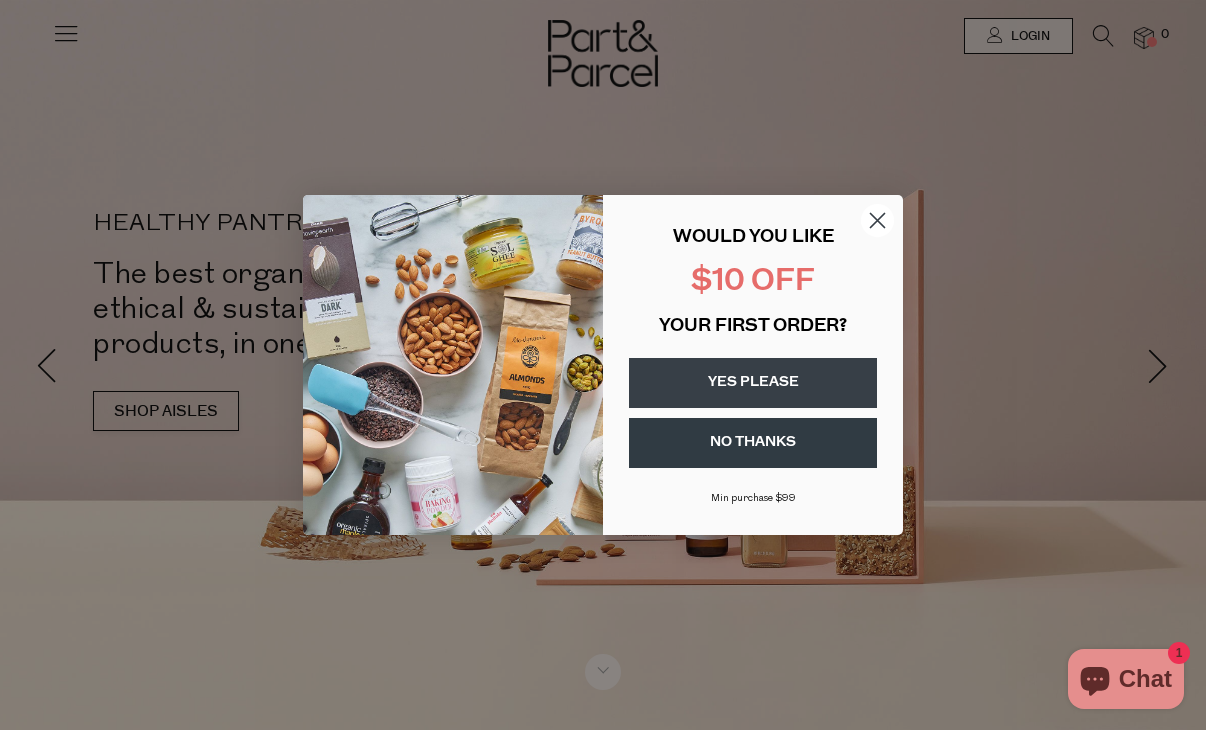 click 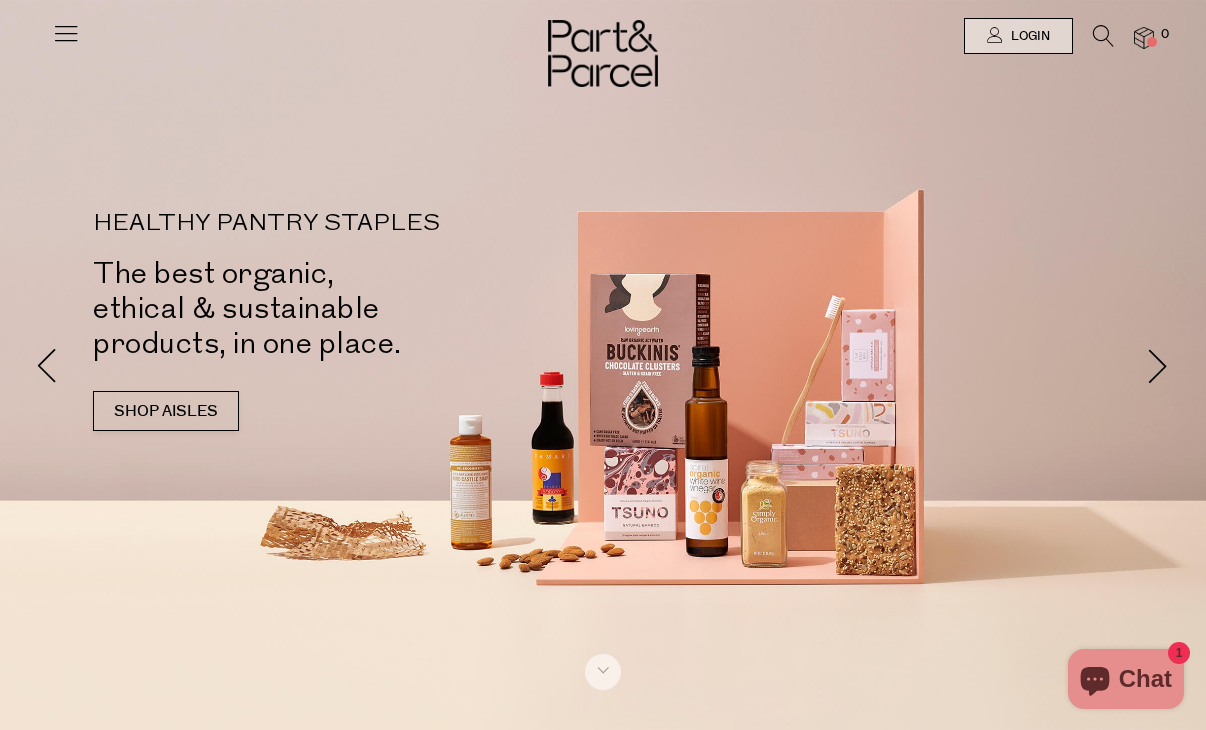 click at bounding box center (66, 33) 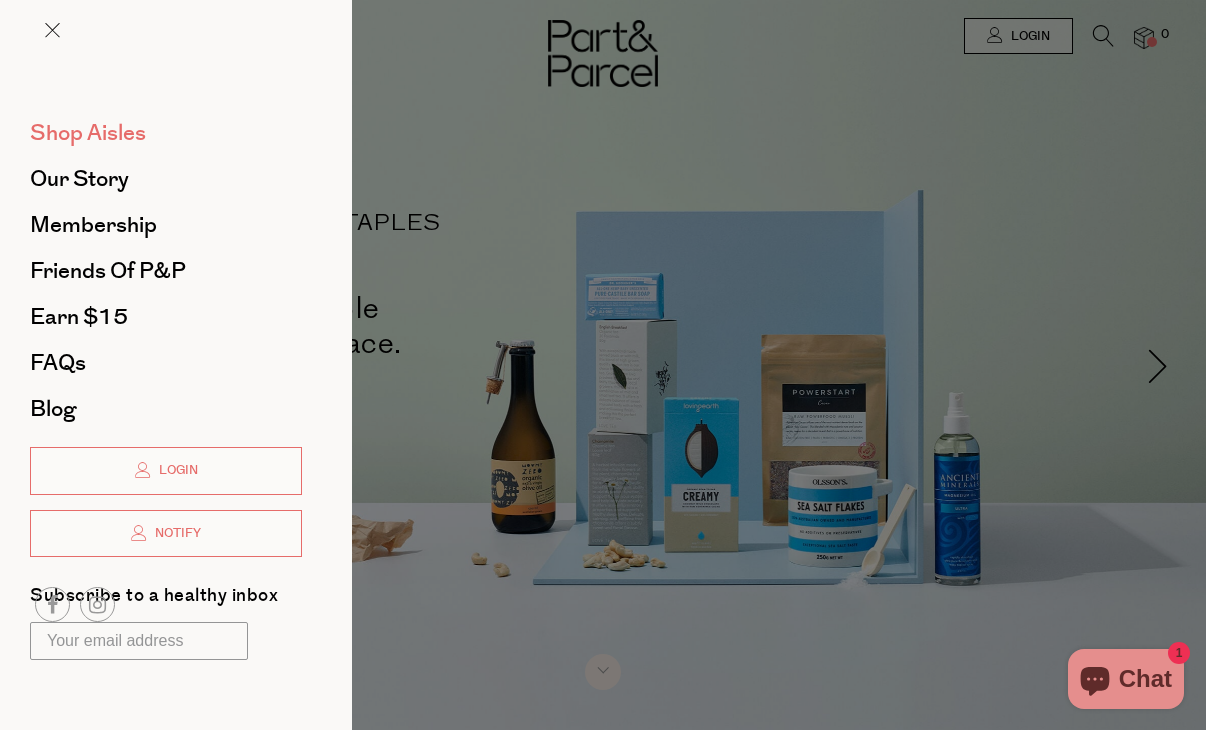 click on "Shop Aisles" at bounding box center (88, 133) 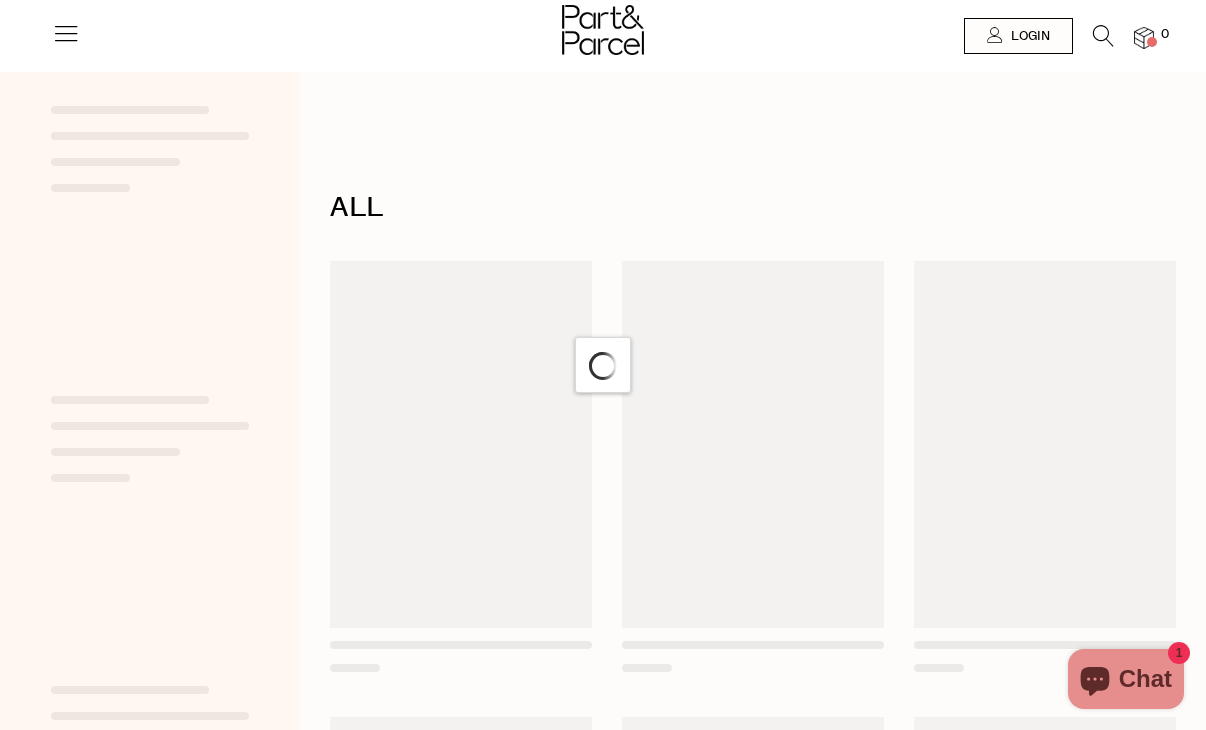 scroll, scrollTop: 0, scrollLeft: 0, axis: both 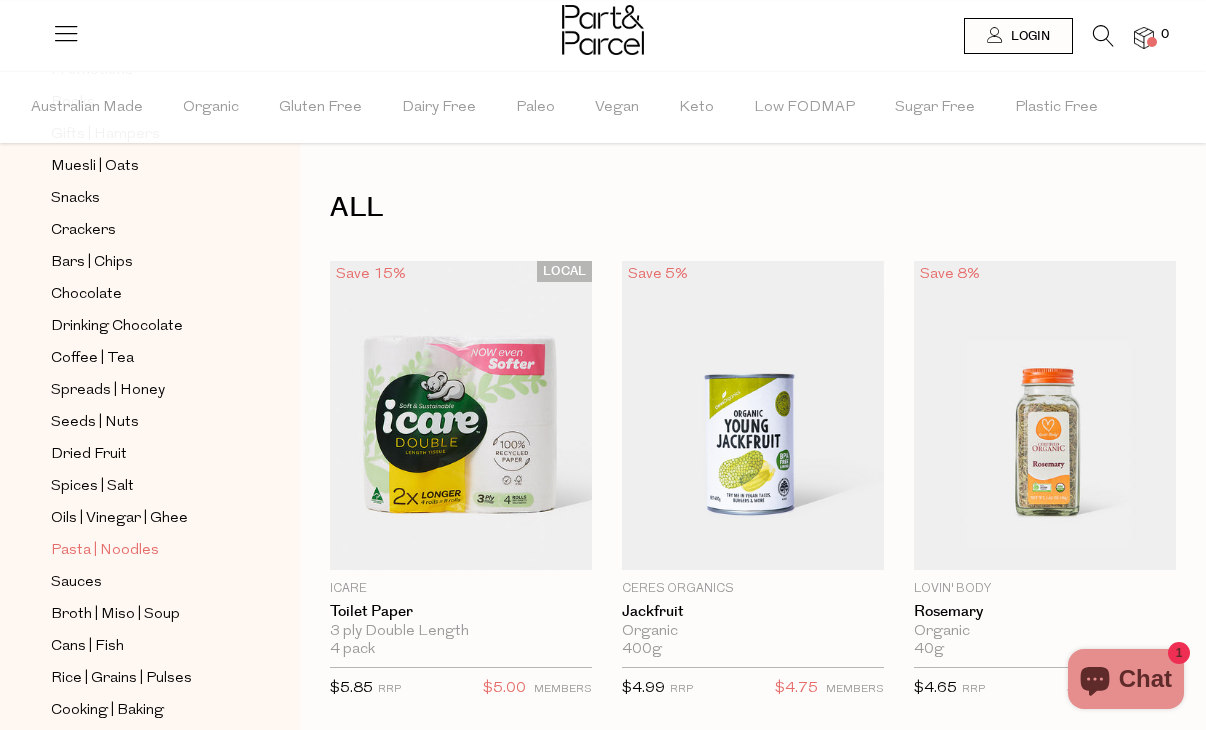 click on "Pasta | Noodles" at bounding box center (105, 551) 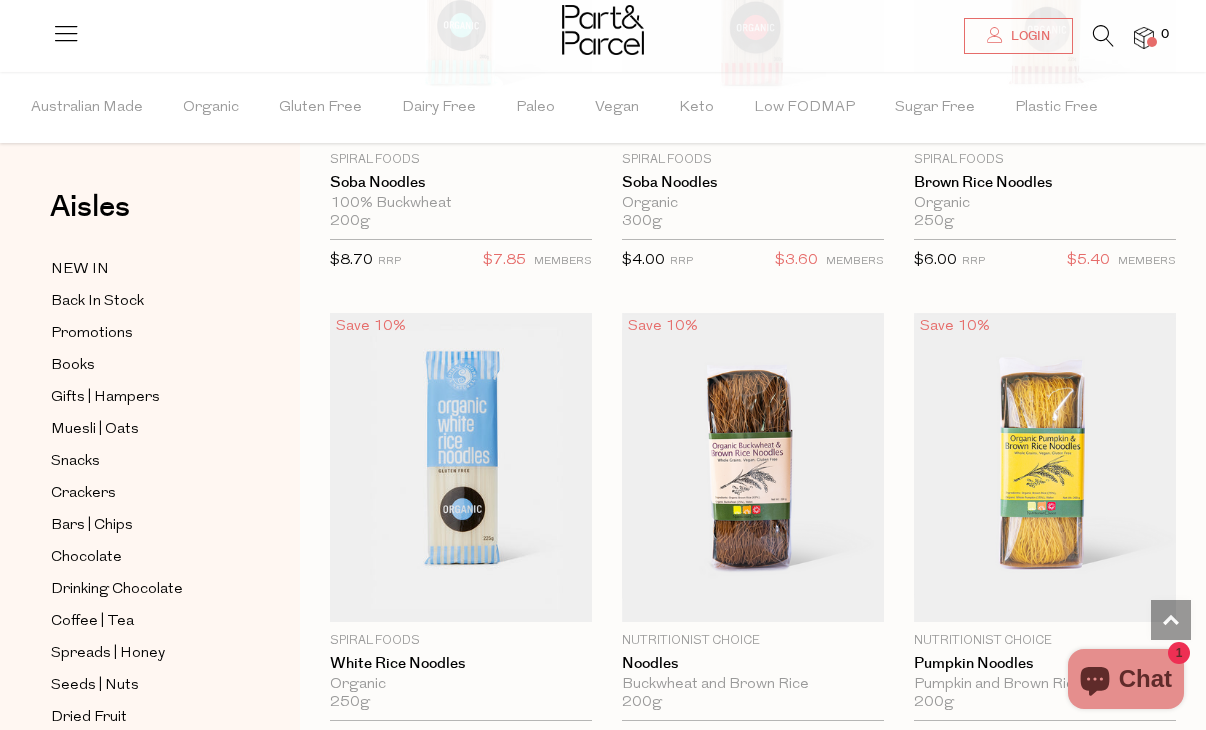 scroll, scrollTop: 6260, scrollLeft: 0, axis: vertical 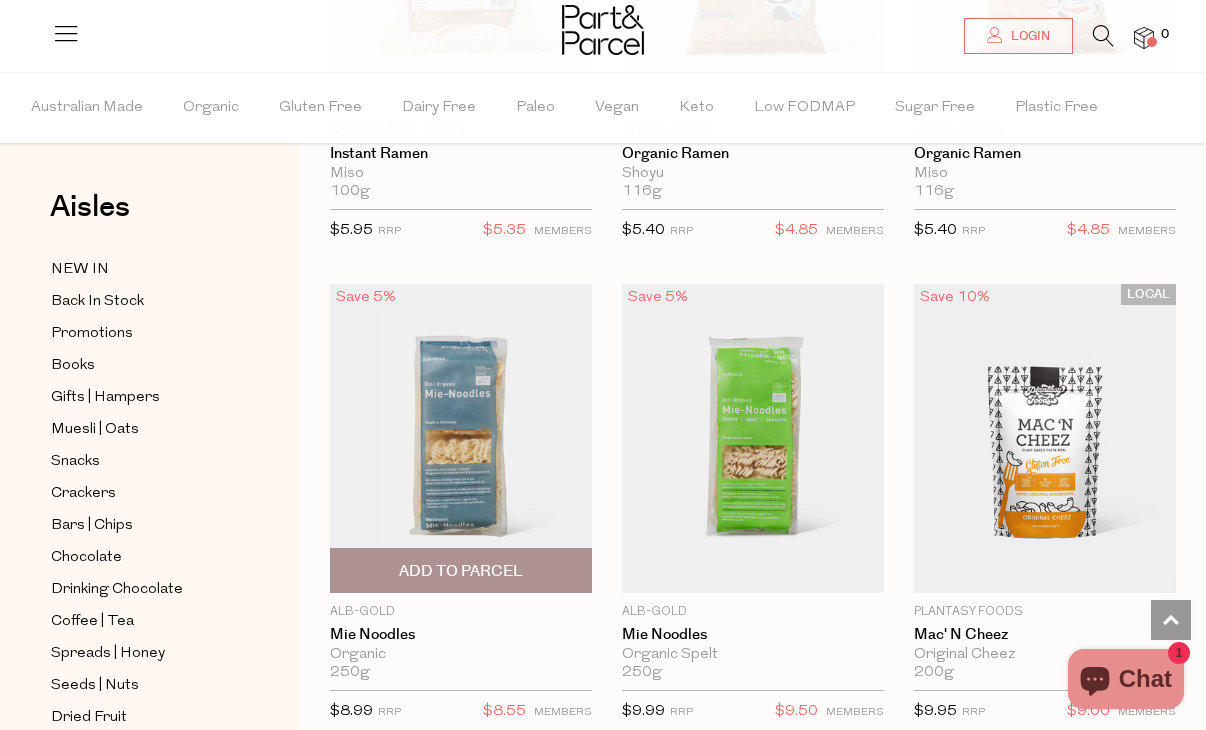 click at bounding box center (461, 437) 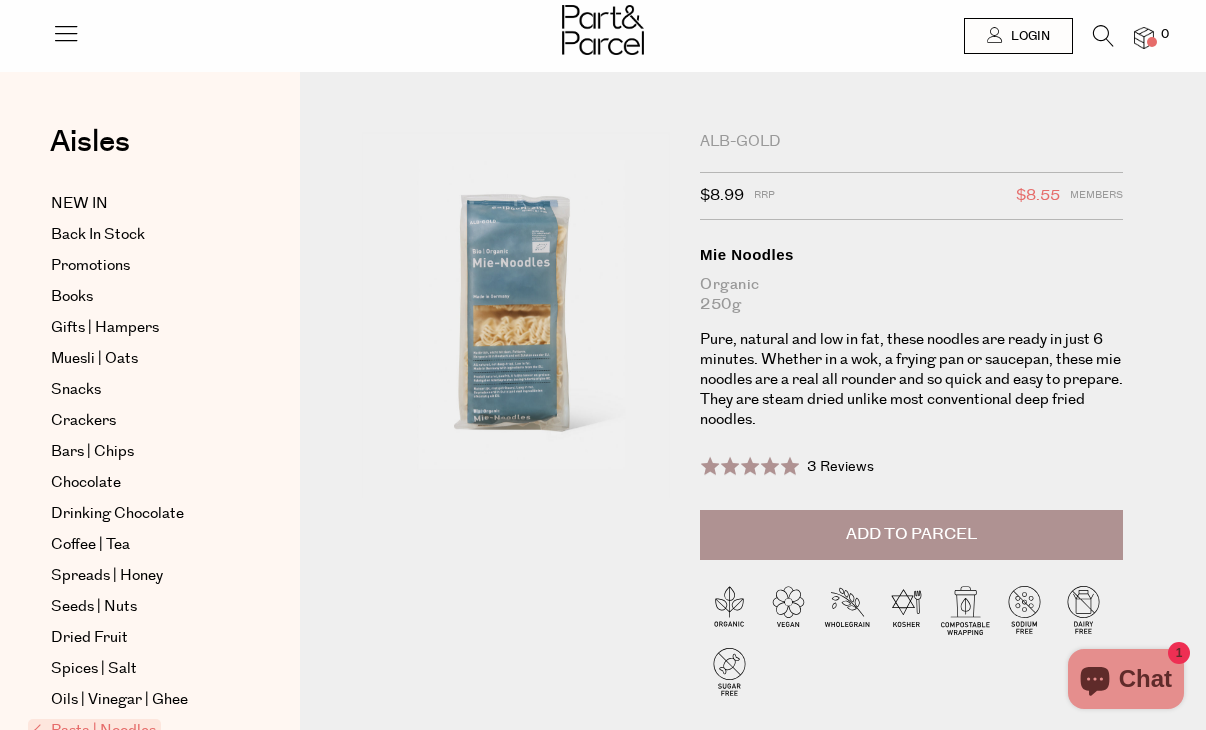scroll, scrollTop: 0, scrollLeft: 0, axis: both 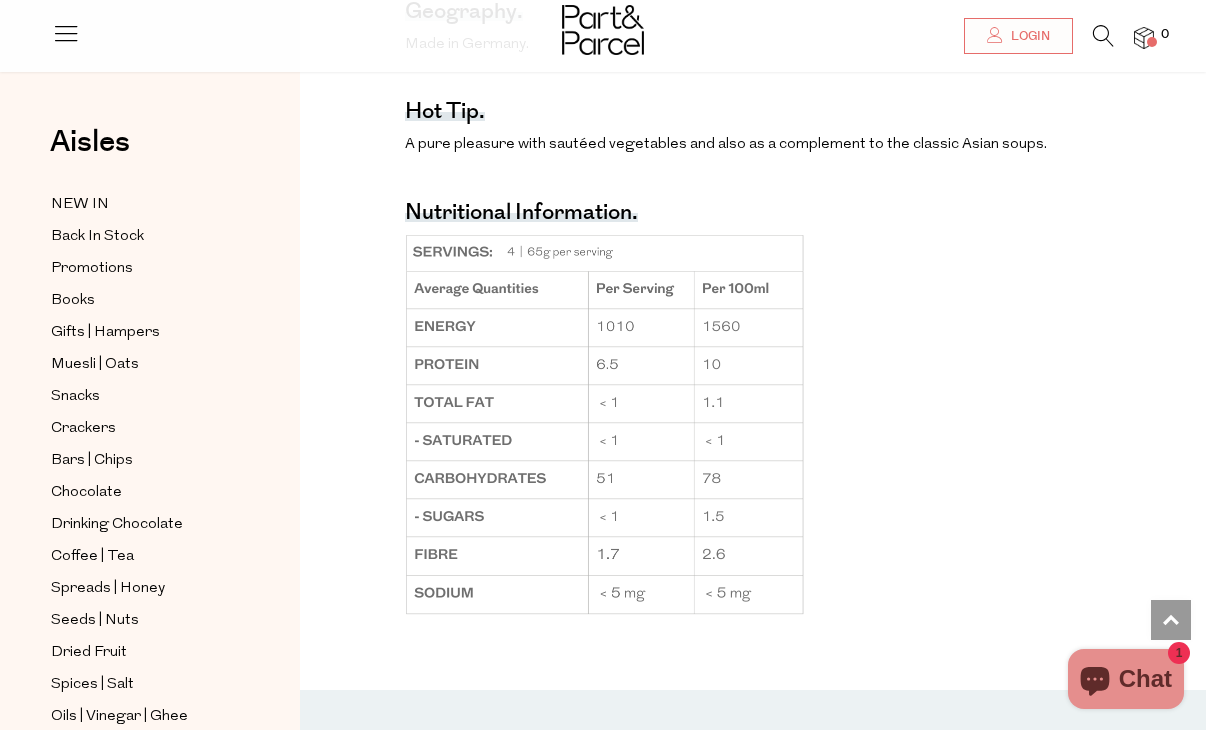 click at bounding box center (603, 32) 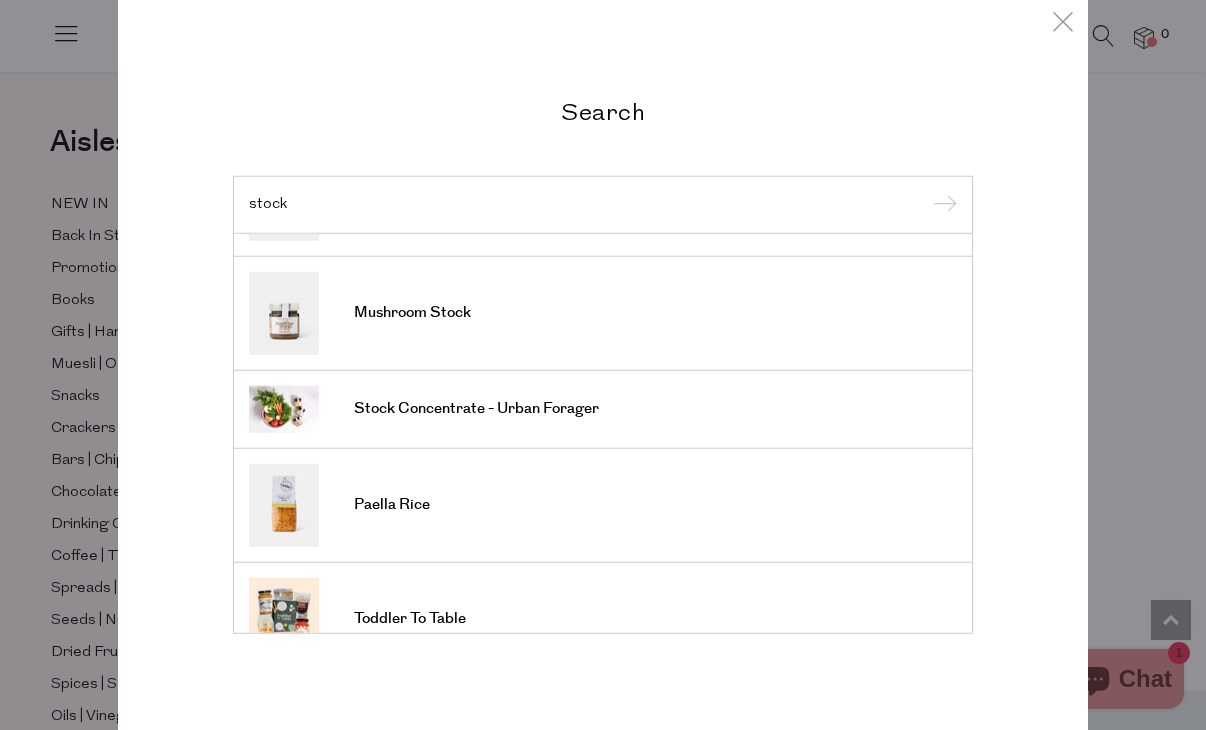 scroll, scrollTop: 434, scrollLeft: 0, axis: vertical 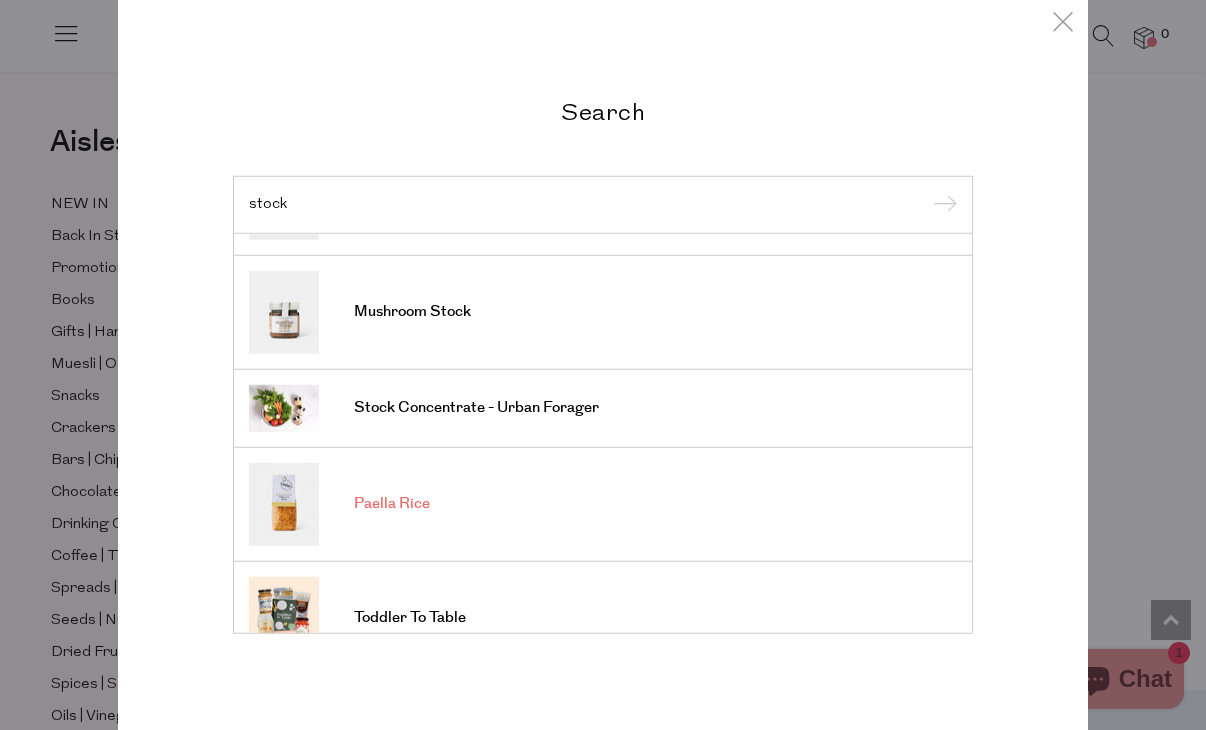type on "stock" 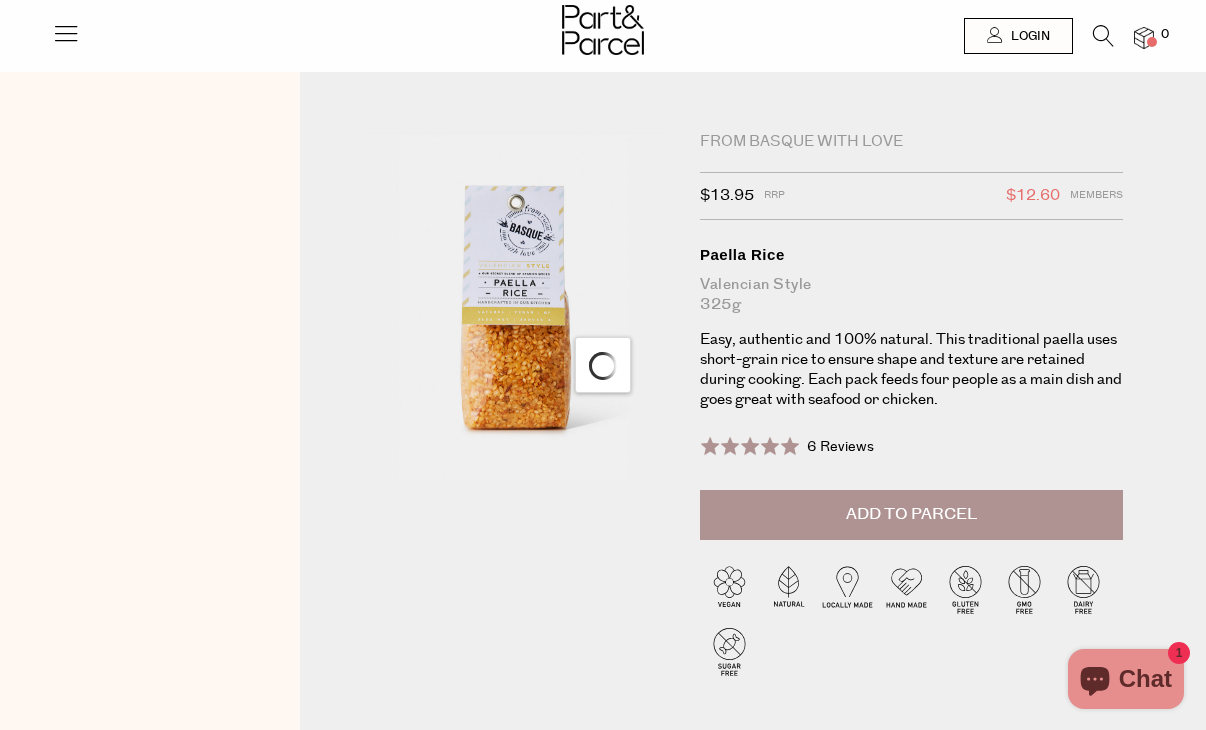 scroll, scrollTop: 0, scrollLeft: 0, axis: both 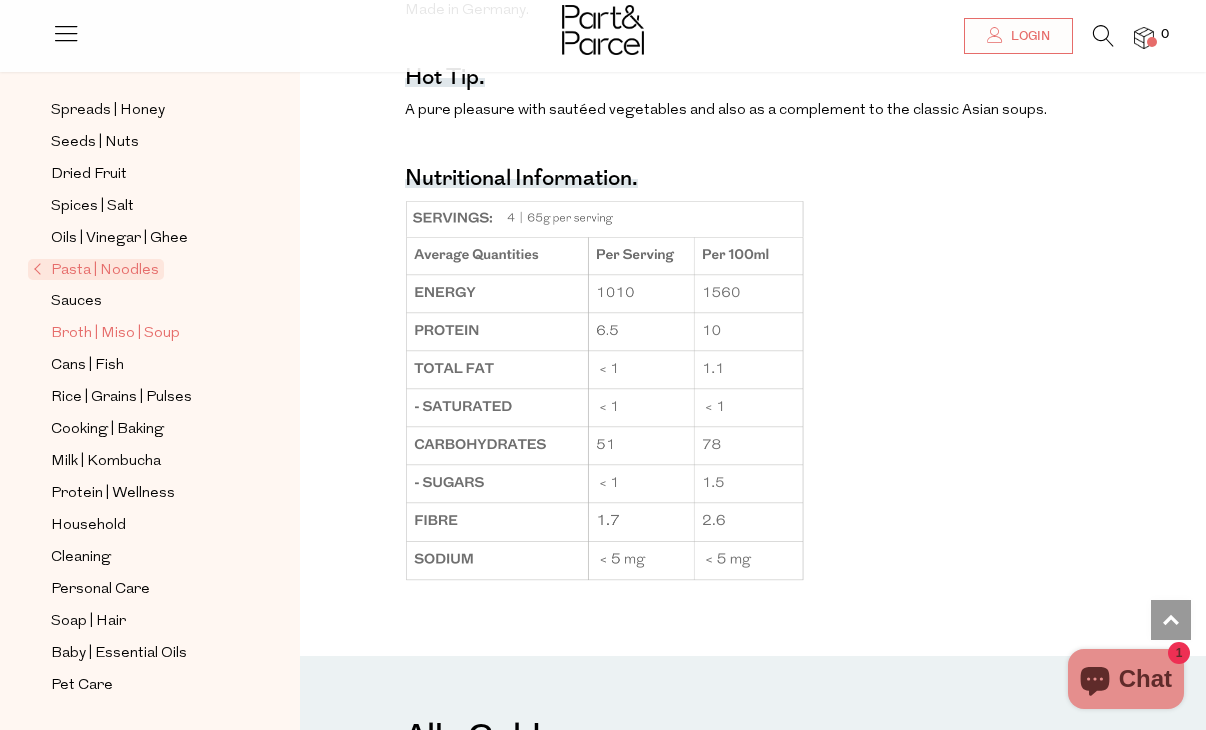 click on "Broth | Miso | Soup" at bounding box center (115, 334) 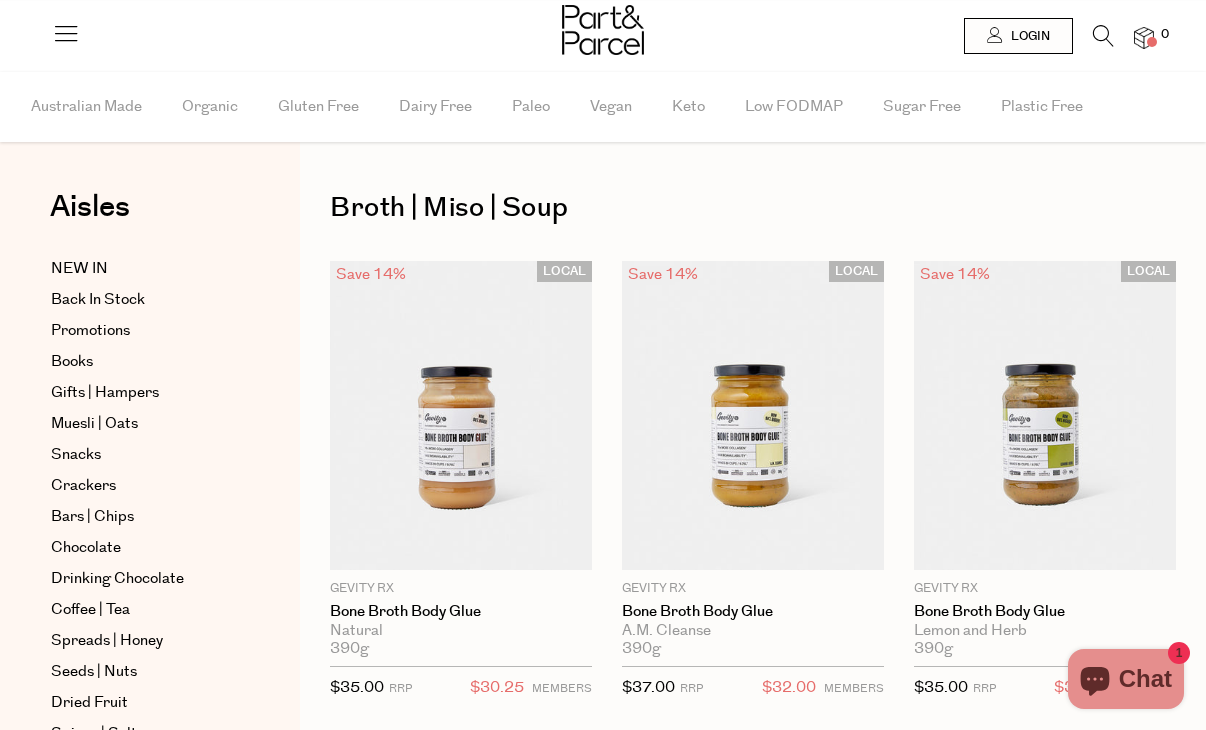 scroll, scrollTop: 0, scrollLeft: 0, axis: both 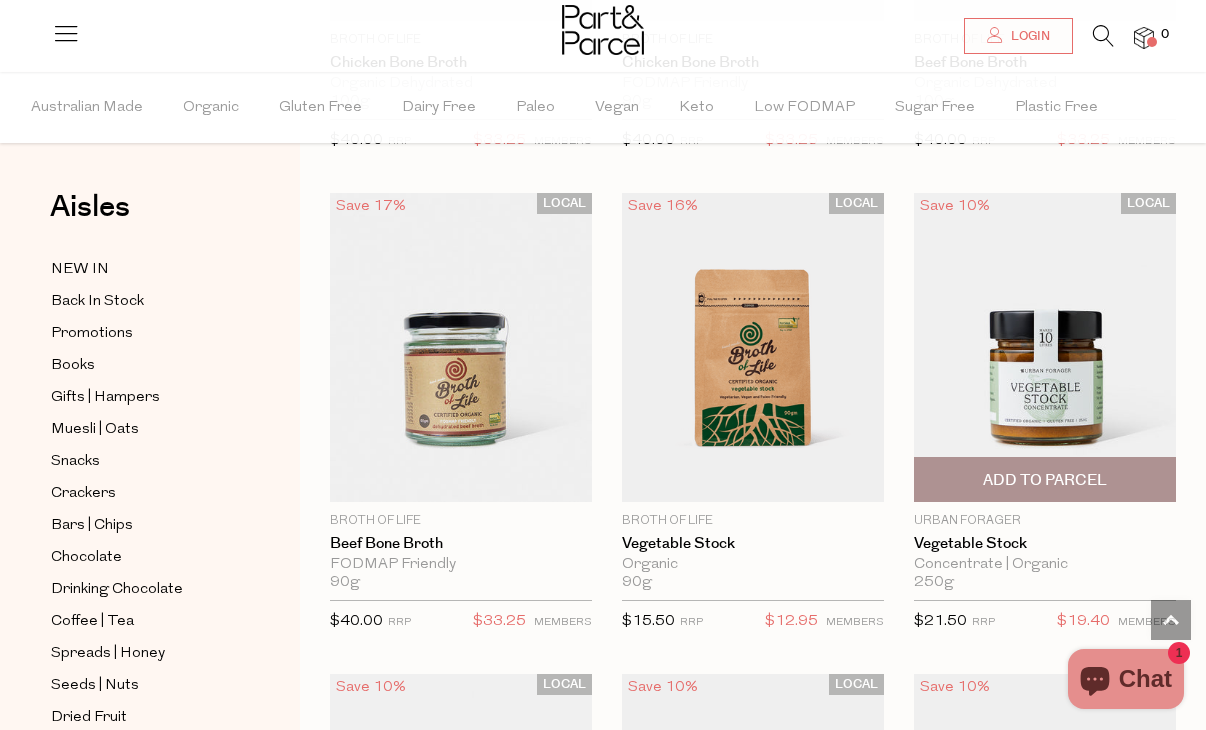 click at bounding box center [1045, 347] 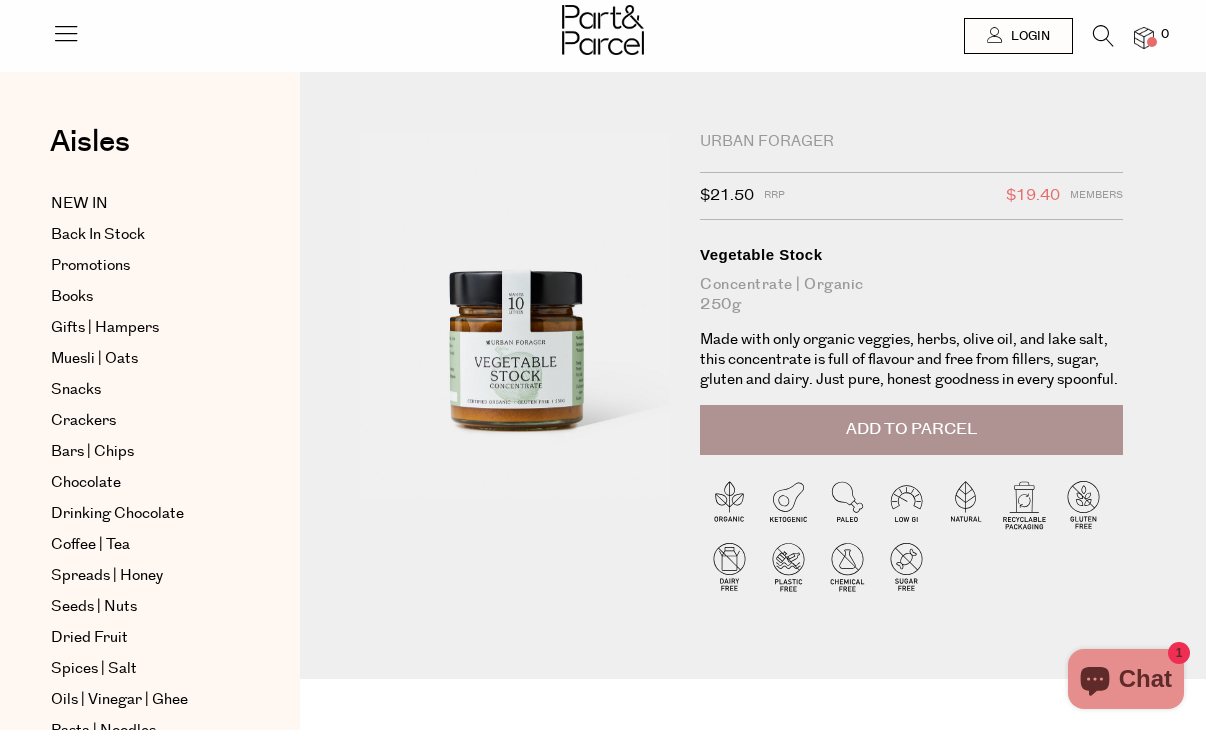 scroll, scrollTop: 0, scrollLeft: 0, axis: both 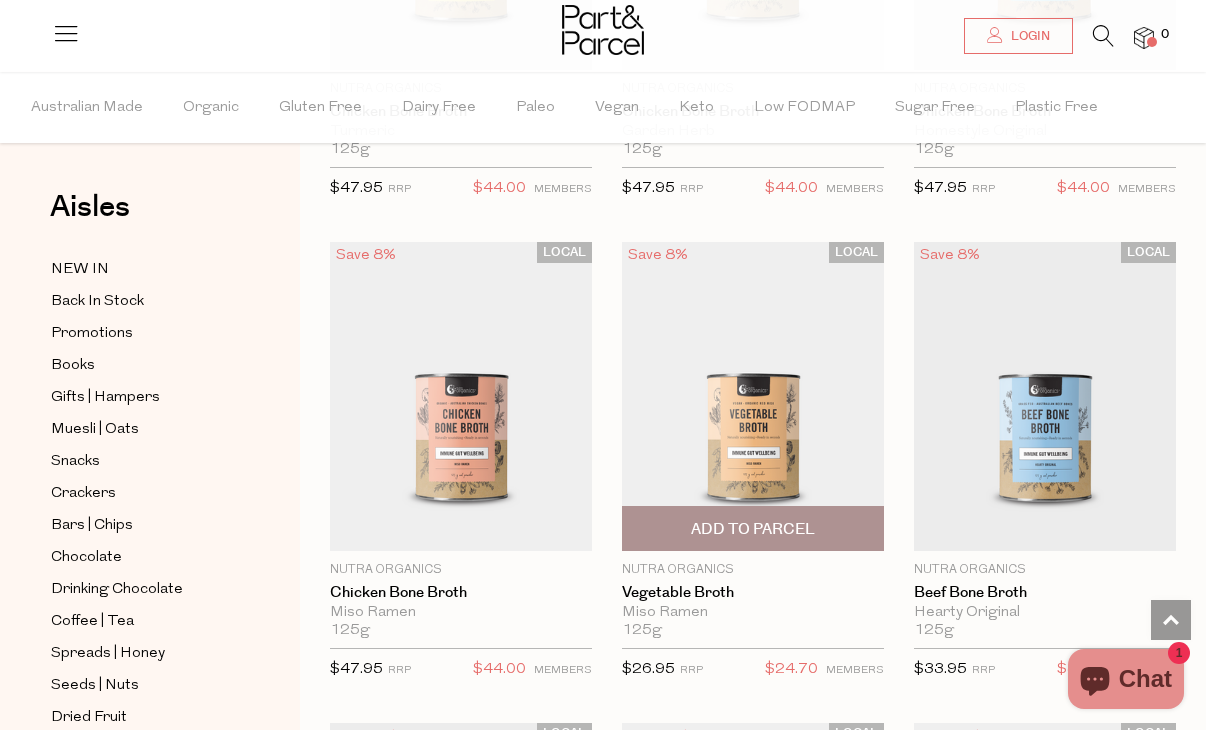 click at bounding box center [753, 395] 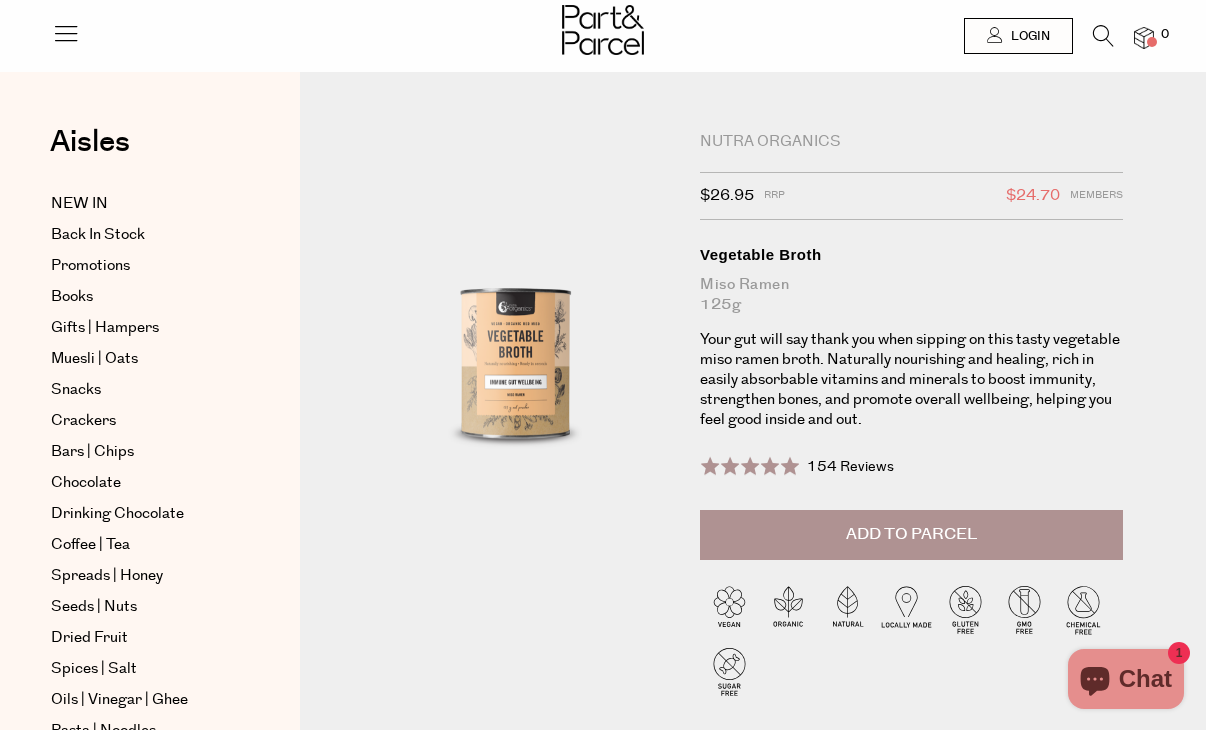 scroll, scrollTop: 0, scrollLeft: 0, axis: both 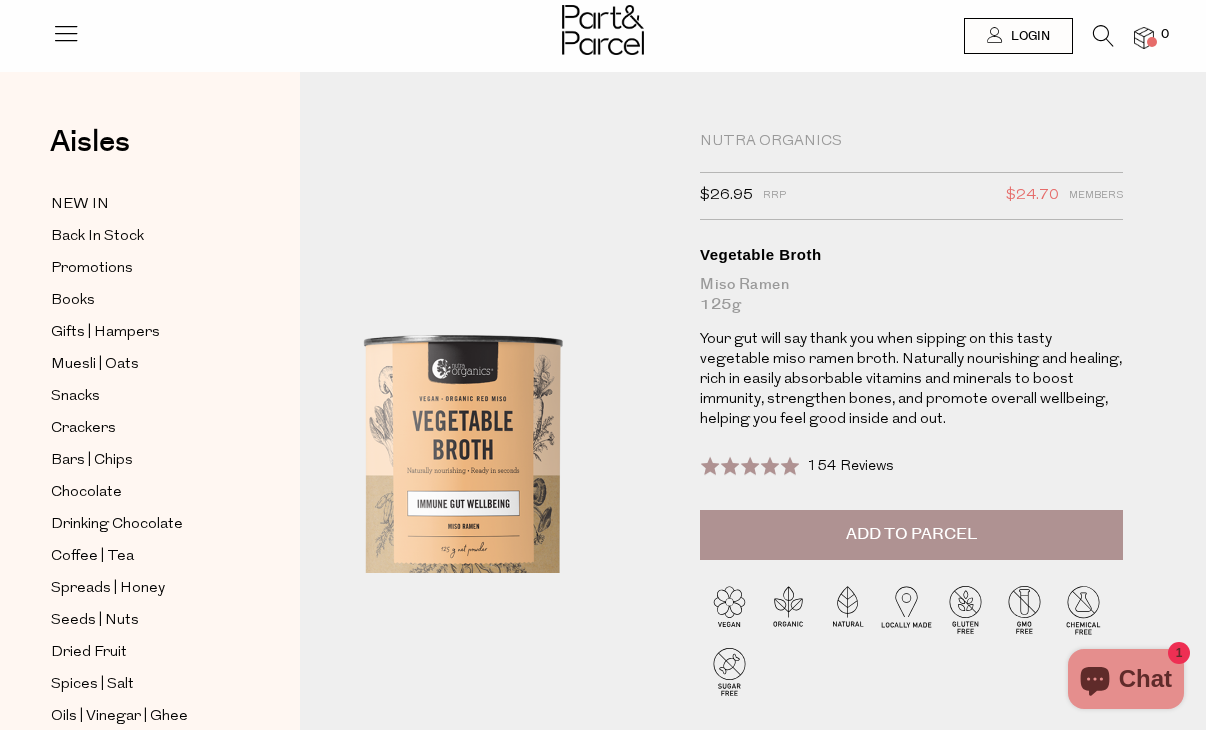 drag, startPoint x: 469, startPoint y: 465, endPoint x: 581, endPoint y: 290, distance: 207.77151 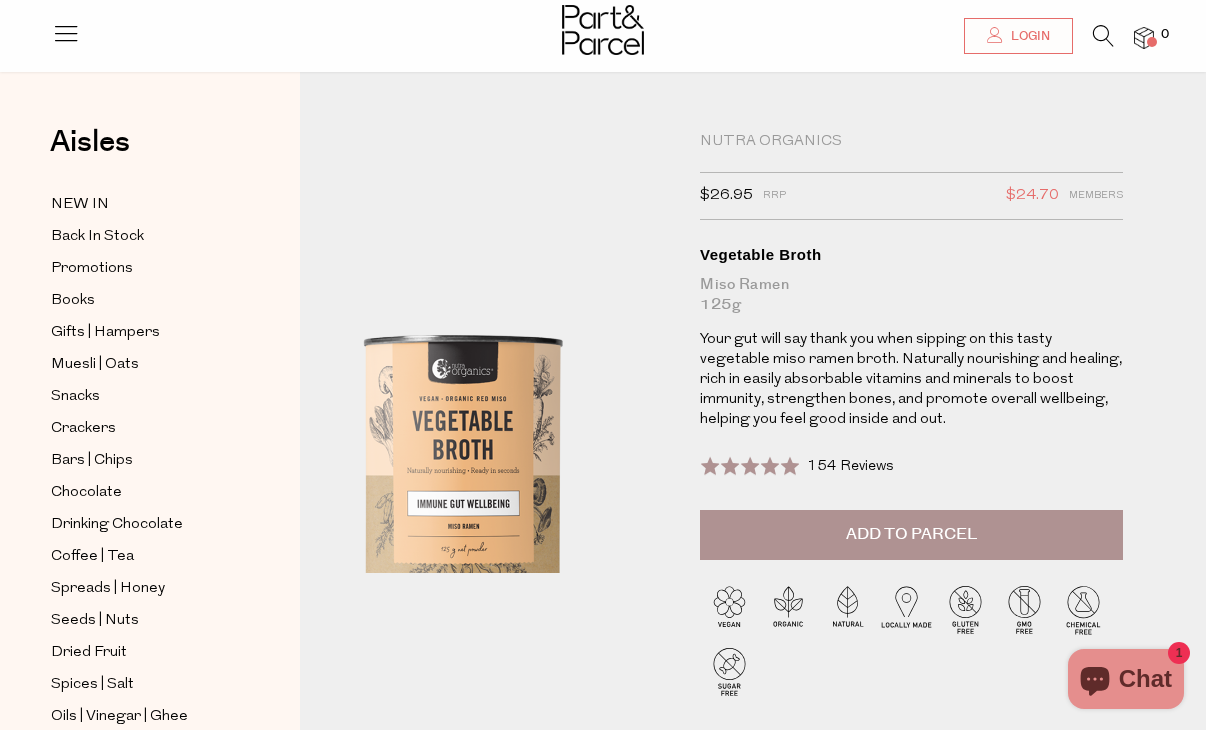 scroll, scrollTop: 54, scrollLeft: 0, axis: vertical 